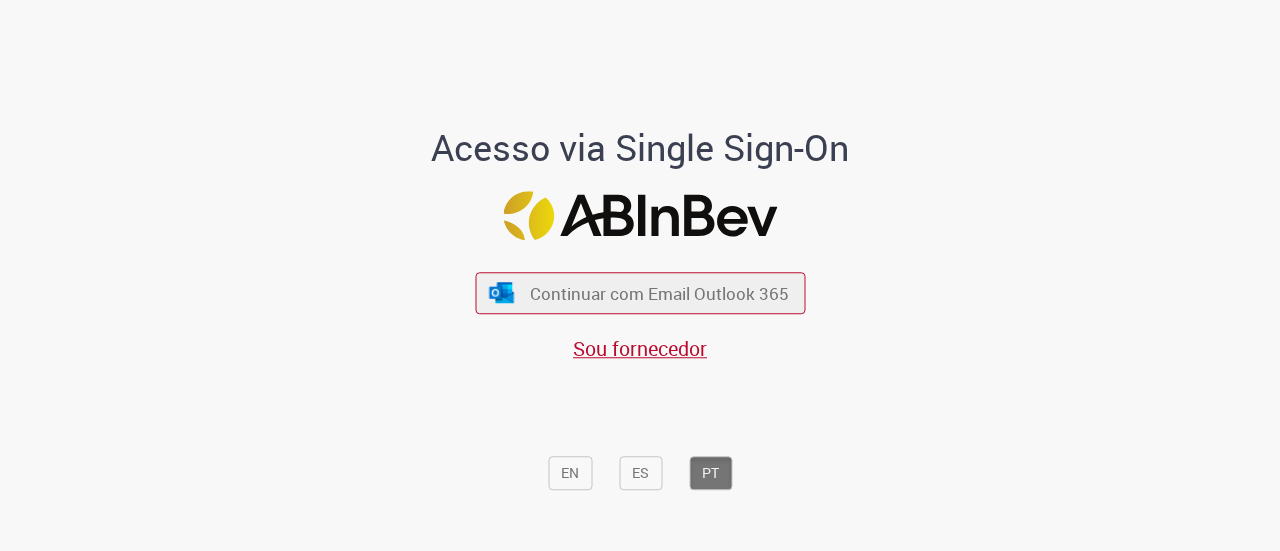 scroll, scrollTop: 0, scrollLeft: 0, axis: both 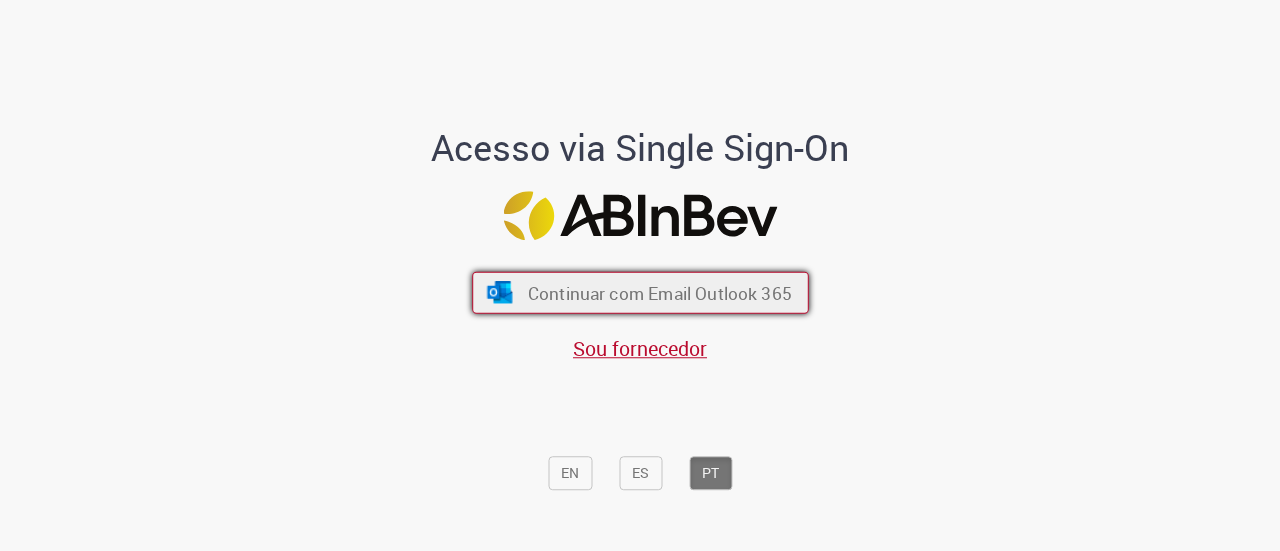 click on "Continuar com Email Outlook 365" at bounding box center [659, 292] 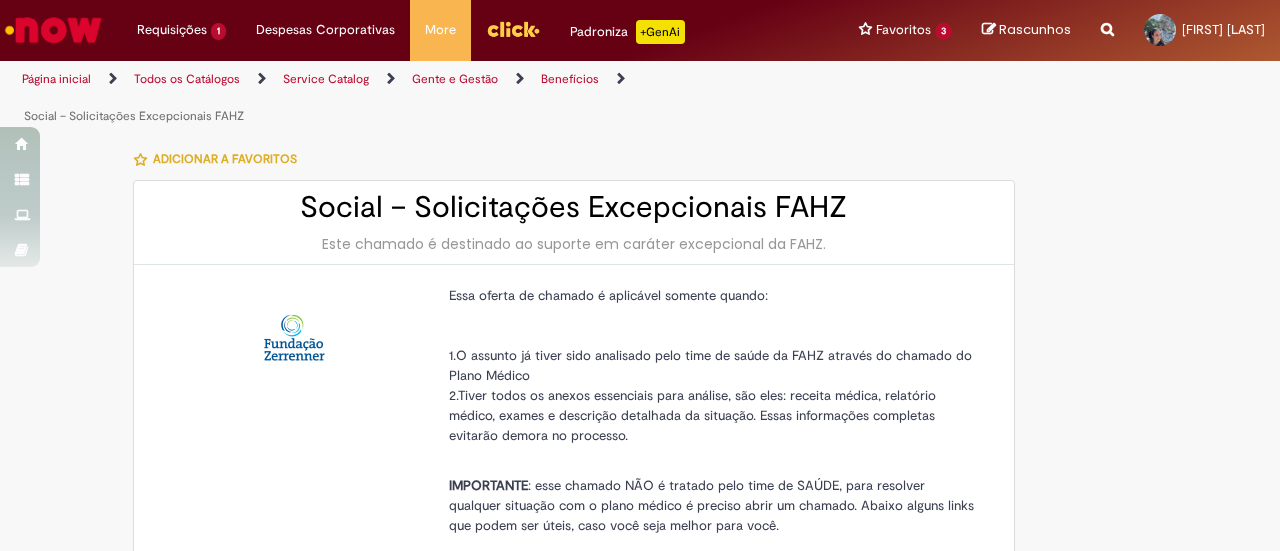 type on "**********" 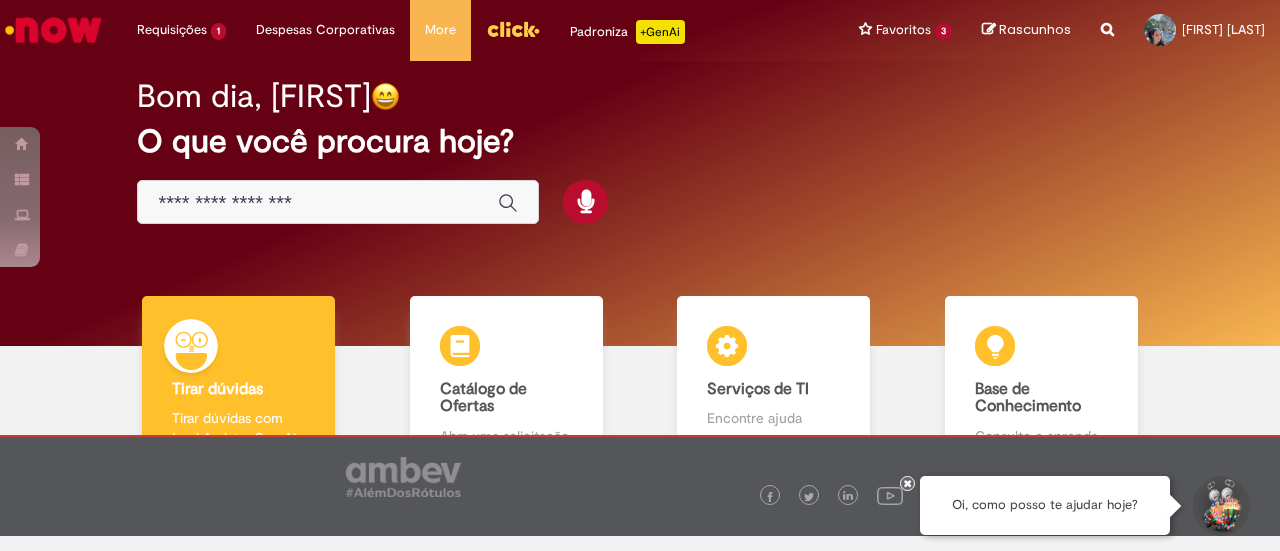 scroll, scrollTop: 0, scrollLeft: 0, axis: both 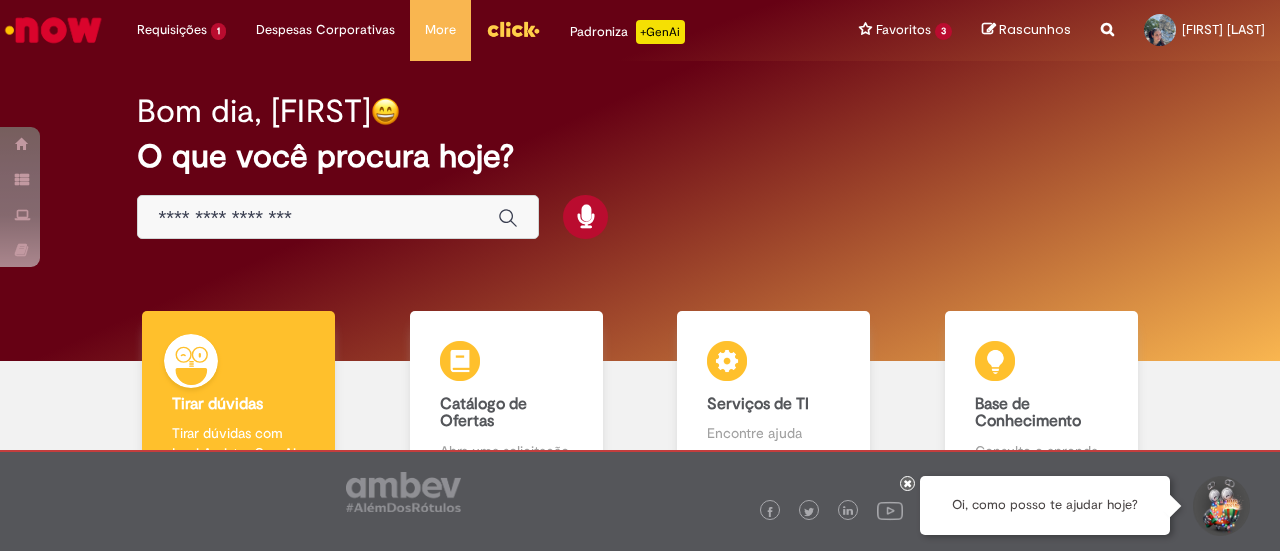 click at bounding box center [1107, 18] 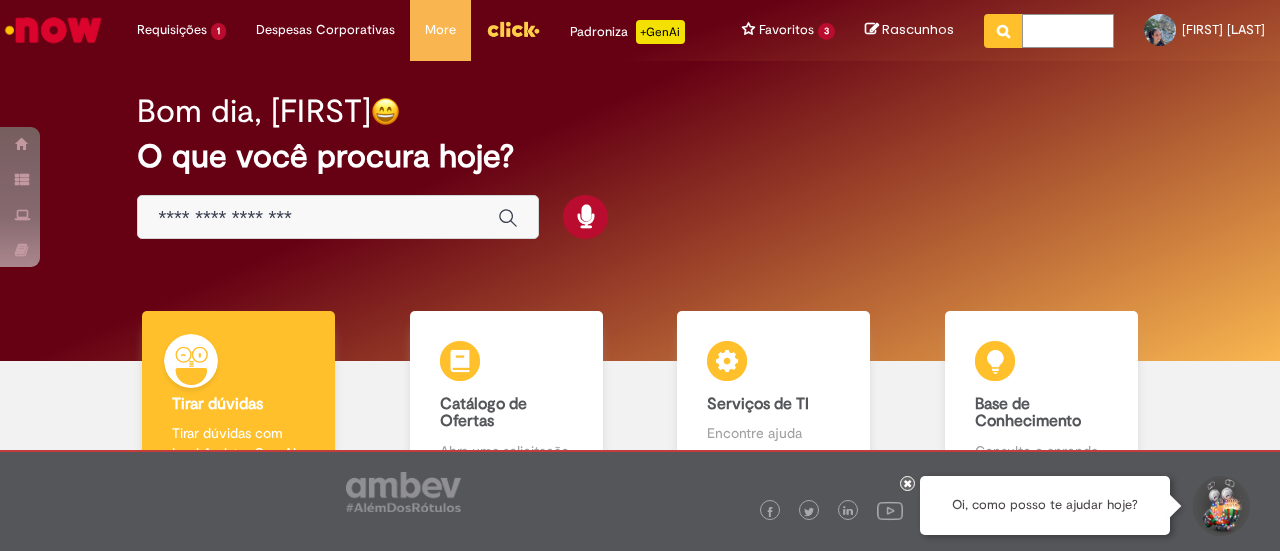 click at bounding box center [1068, 31] 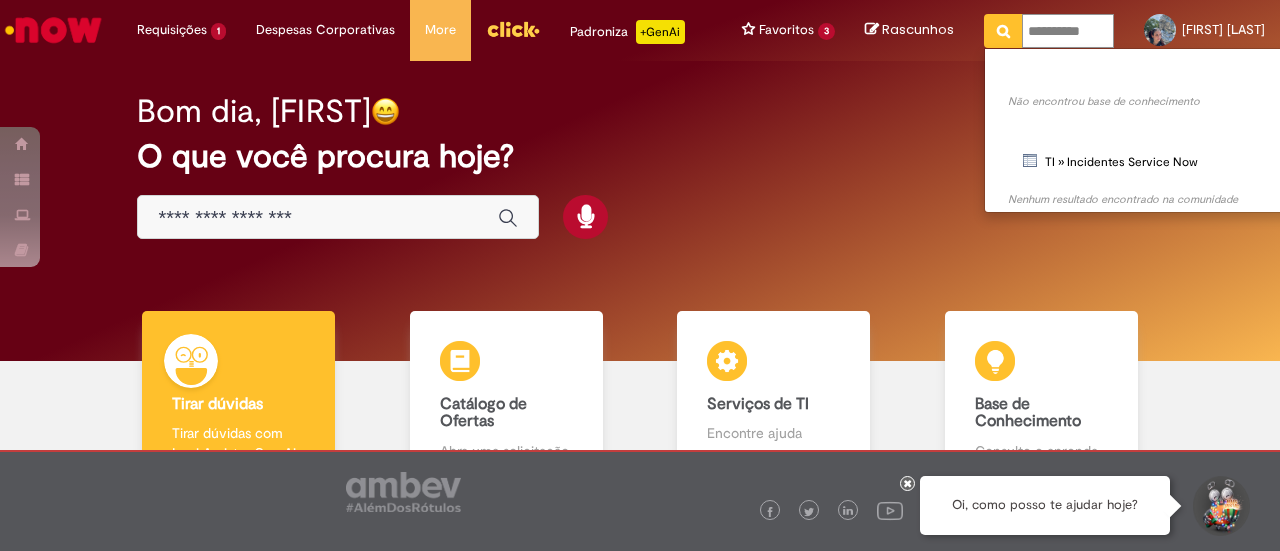 click at bounding box center [1003, 31] 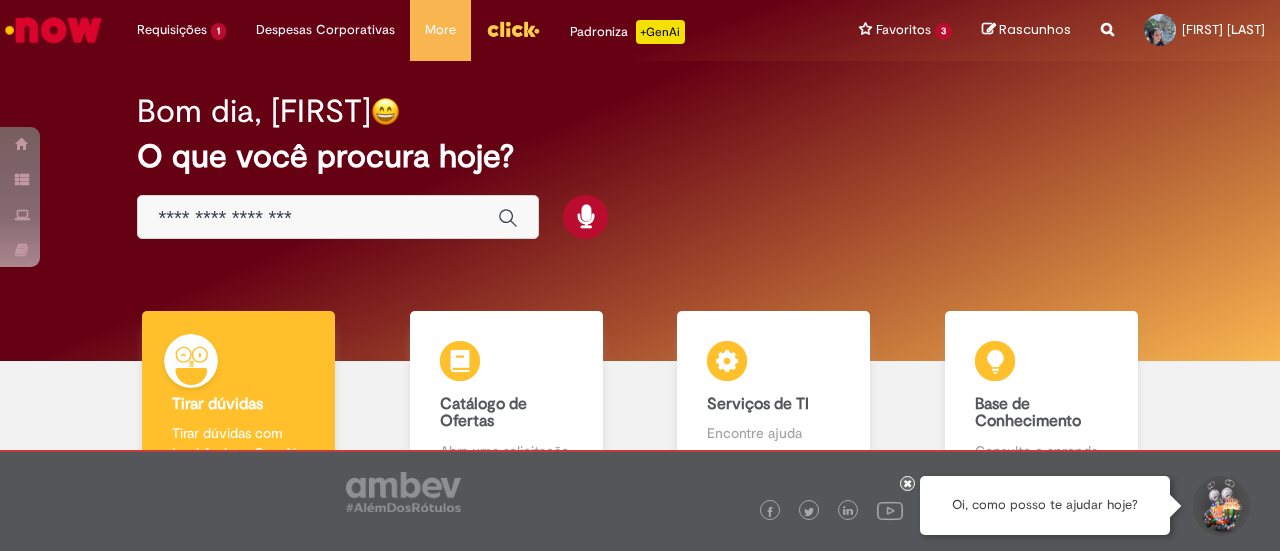 type on "*********" 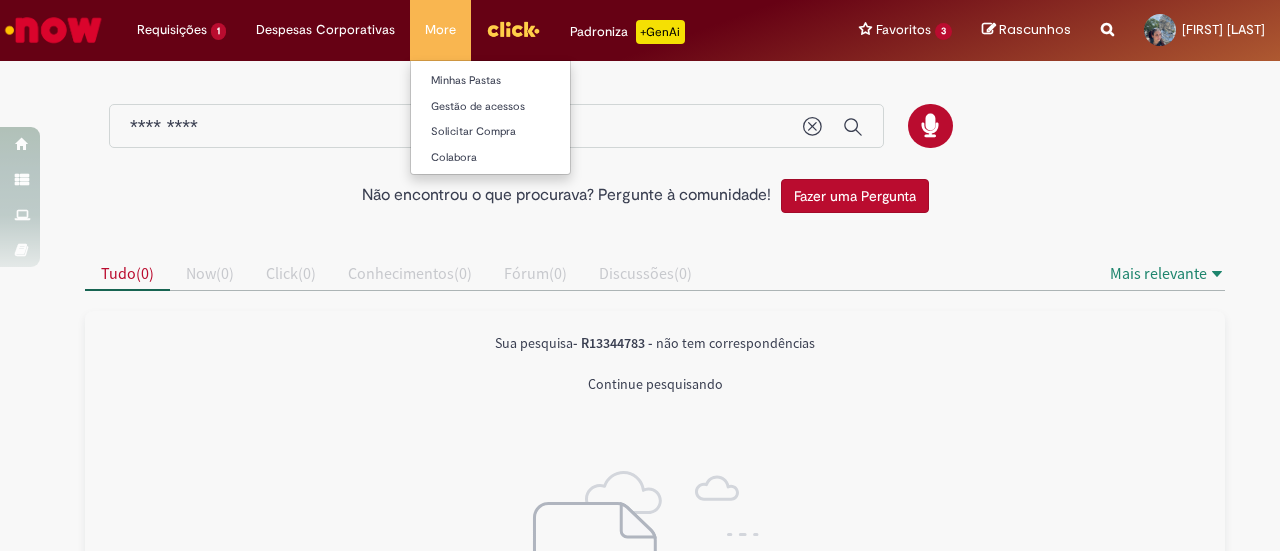 click on "More
Minhas Pastas
Gestão de acessos
Solicitar Compra
Colabora" at bounding box center (440, 30) 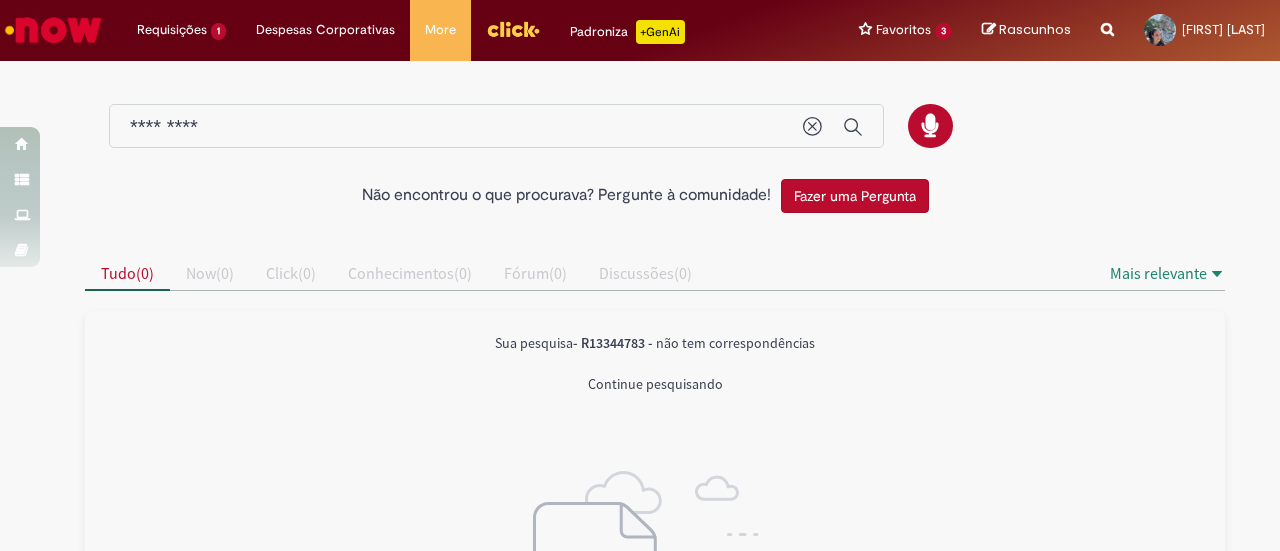 click at bounding box center [513, 29] 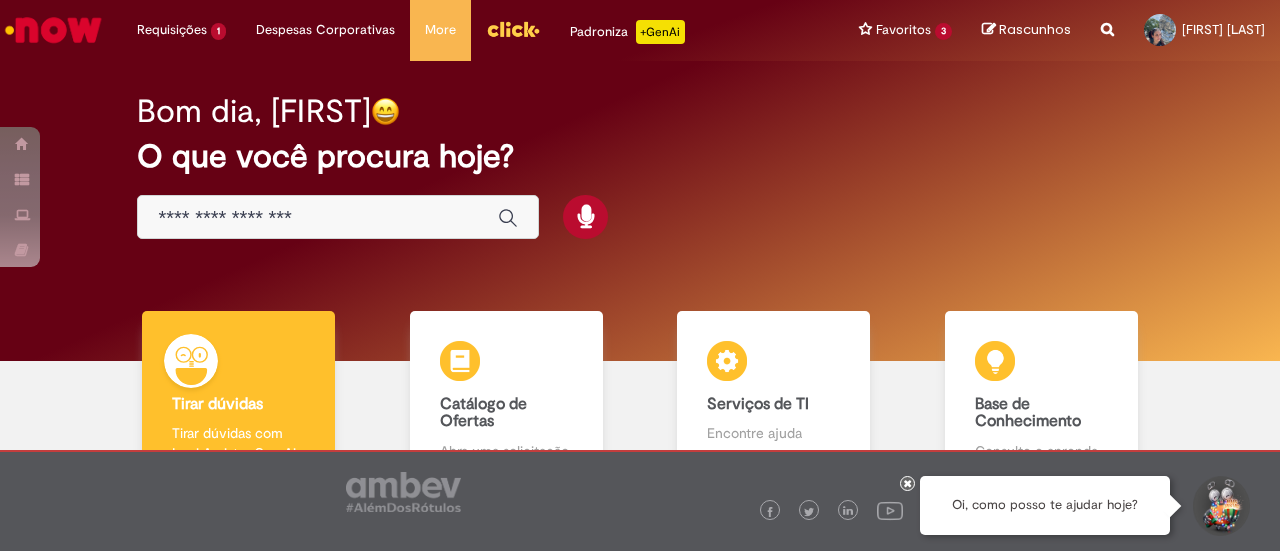 scroll, scrollTop: 0, scrollLeft: 0, axis: both 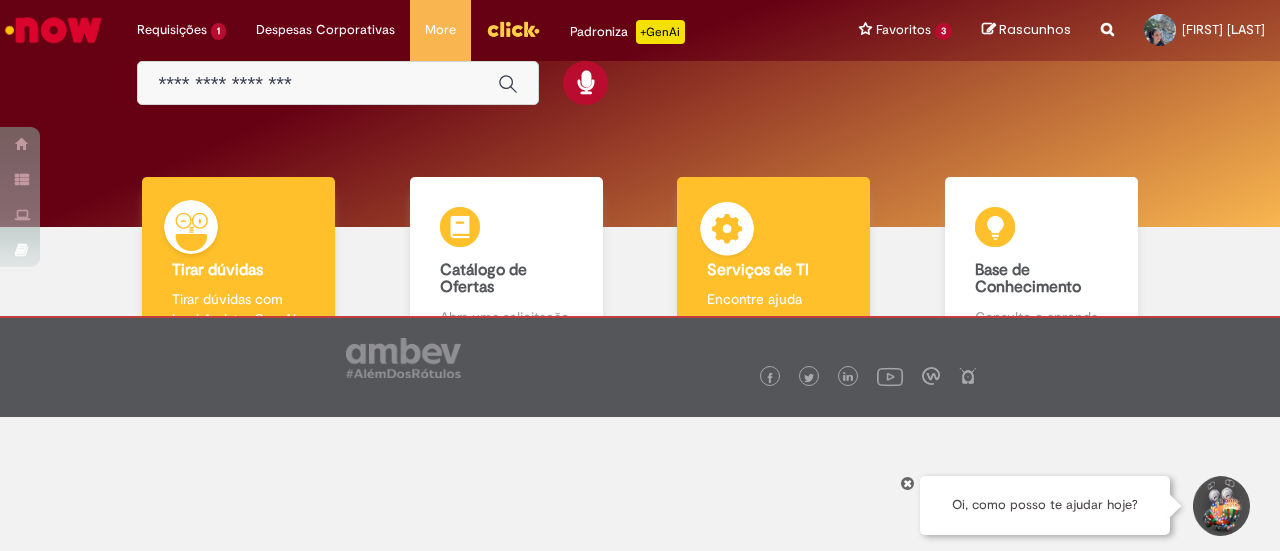 click on "Serviços de TI
Serviços de TI
Encontre ajuda" at bounding box center [773, 263] 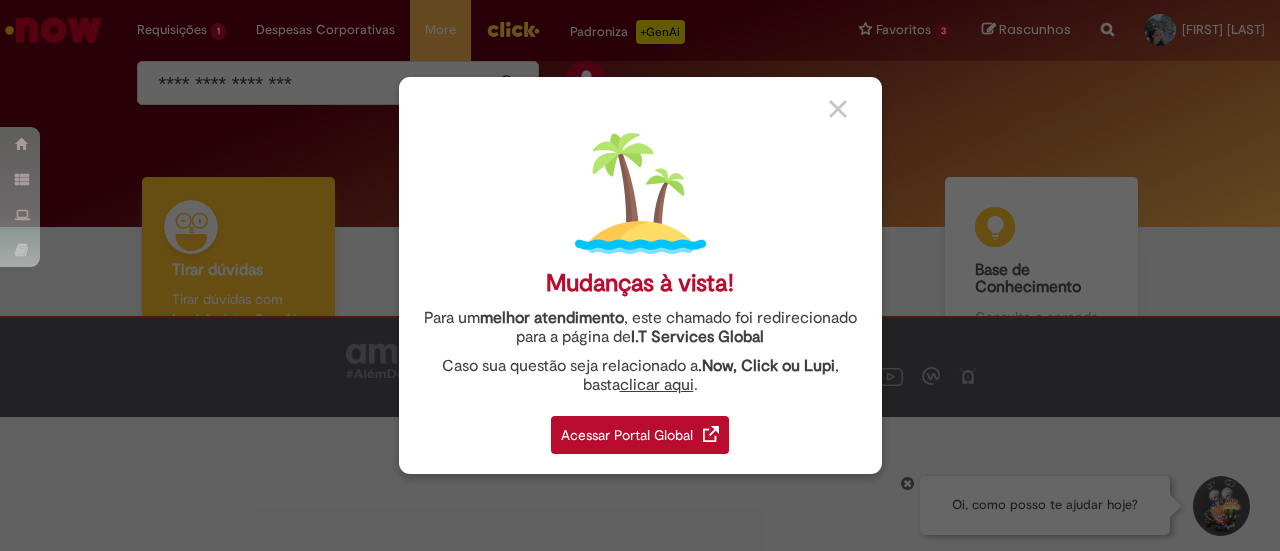 click on "Acessar Portal Global" at bounding box center (640, 435) 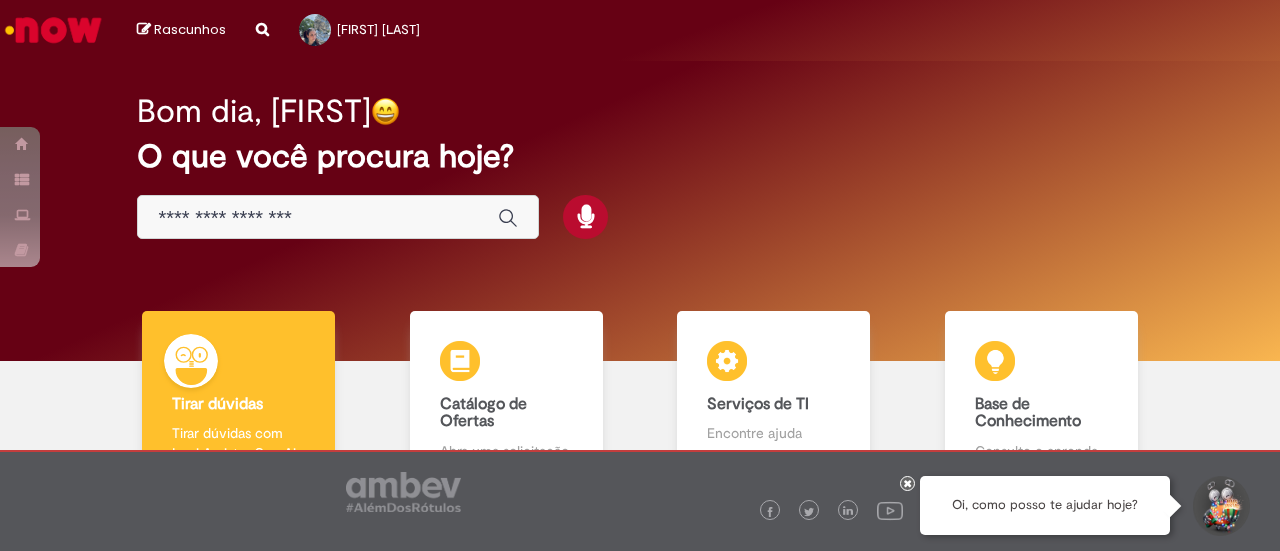 scroll, scrollTop: 0, scrollLeft: 0, axis: both 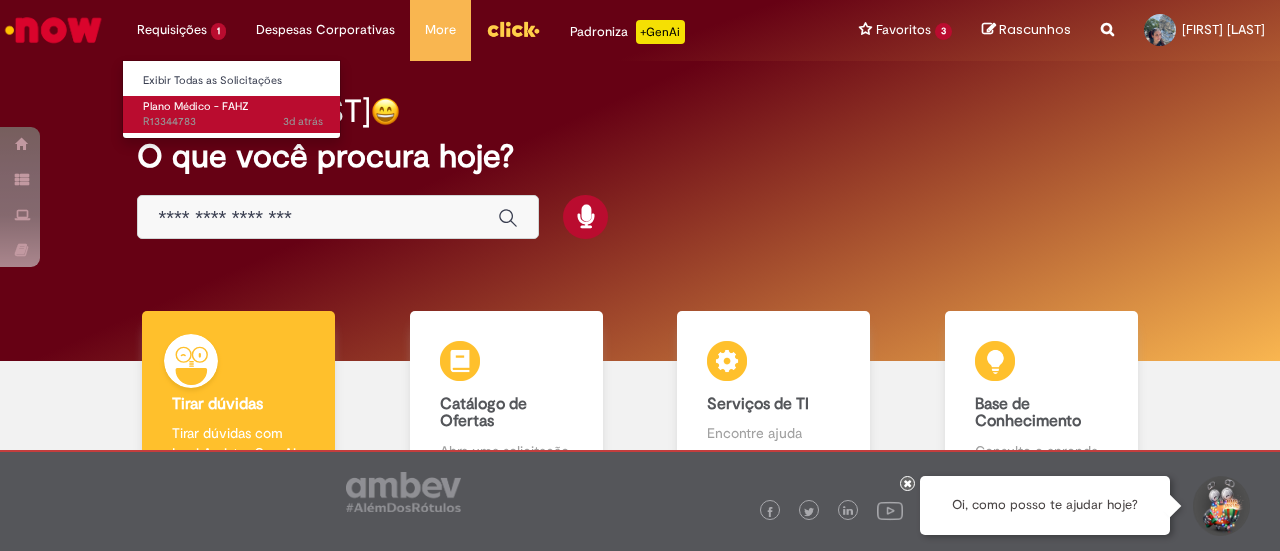 click on "3d atrás 3 dias atrás R[NUMBER]" at bounding box center (233, 122) 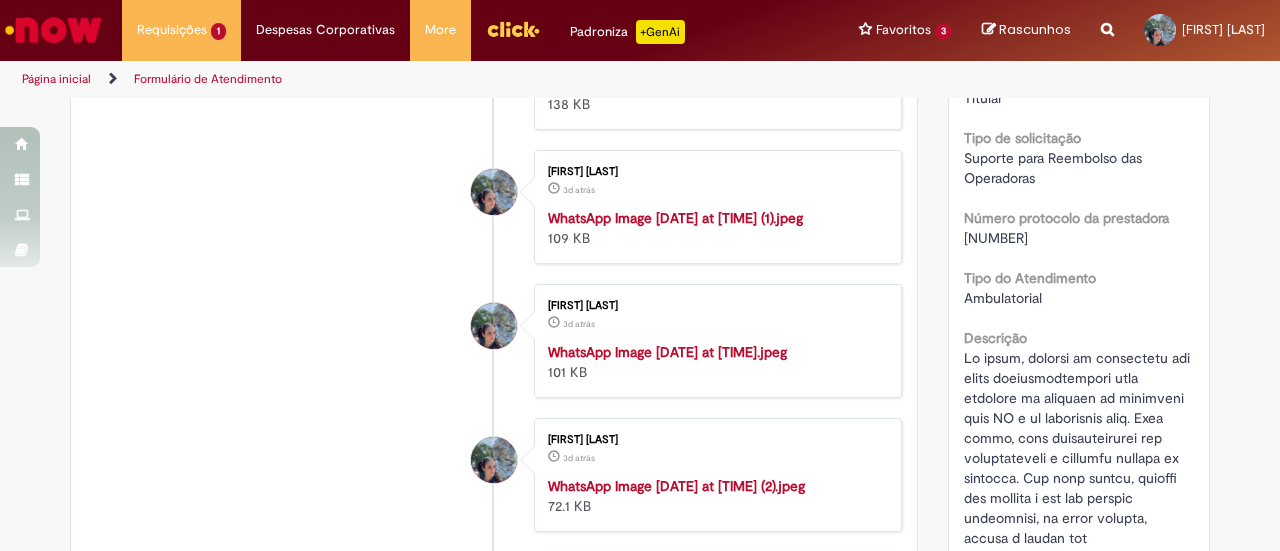 scroll, scrollTop: 700, scrollLeft: 0, axis: vertical 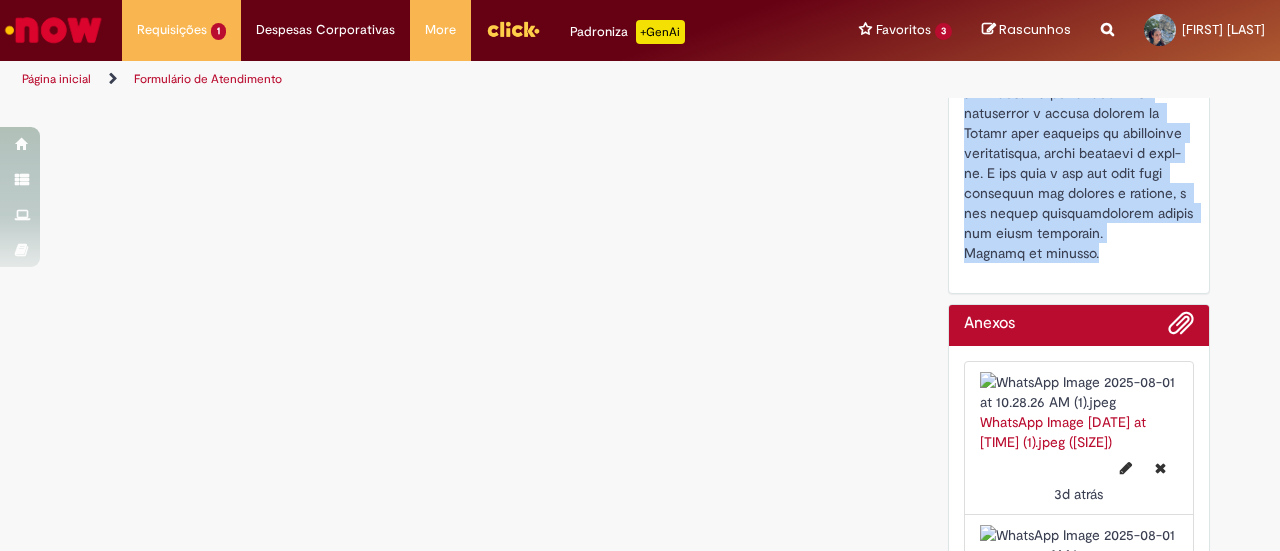 drag, startPoint x: 964, startPoint y: 265, endPoint x: 1117, endPoint y: 301, distance: 157.17824 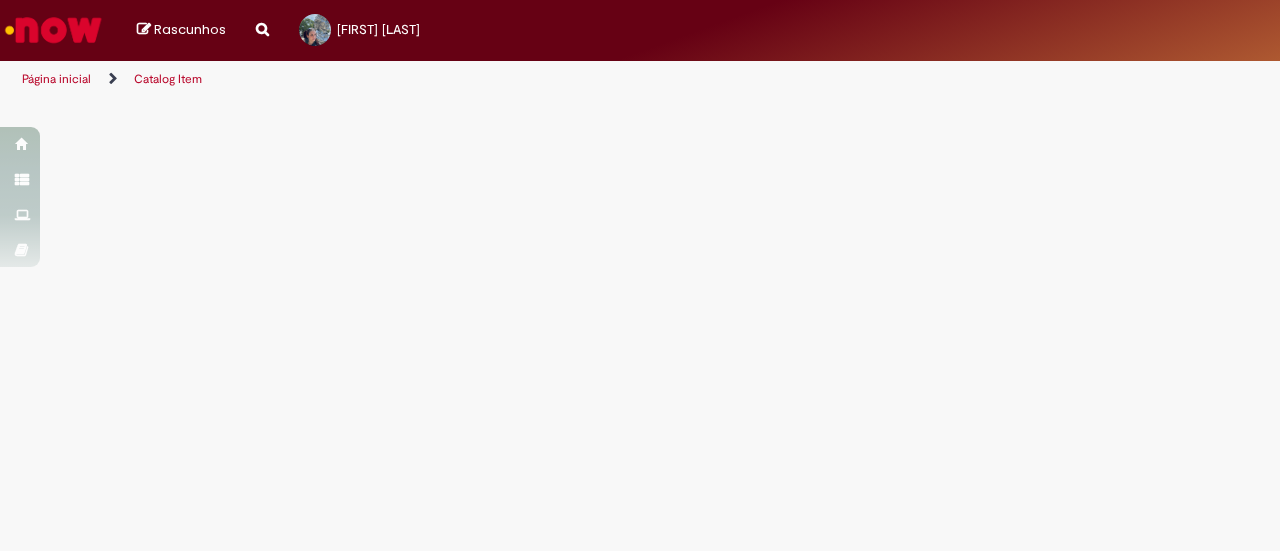 scroll, scrollTop: 0, scrollLeft: 0, axis: both 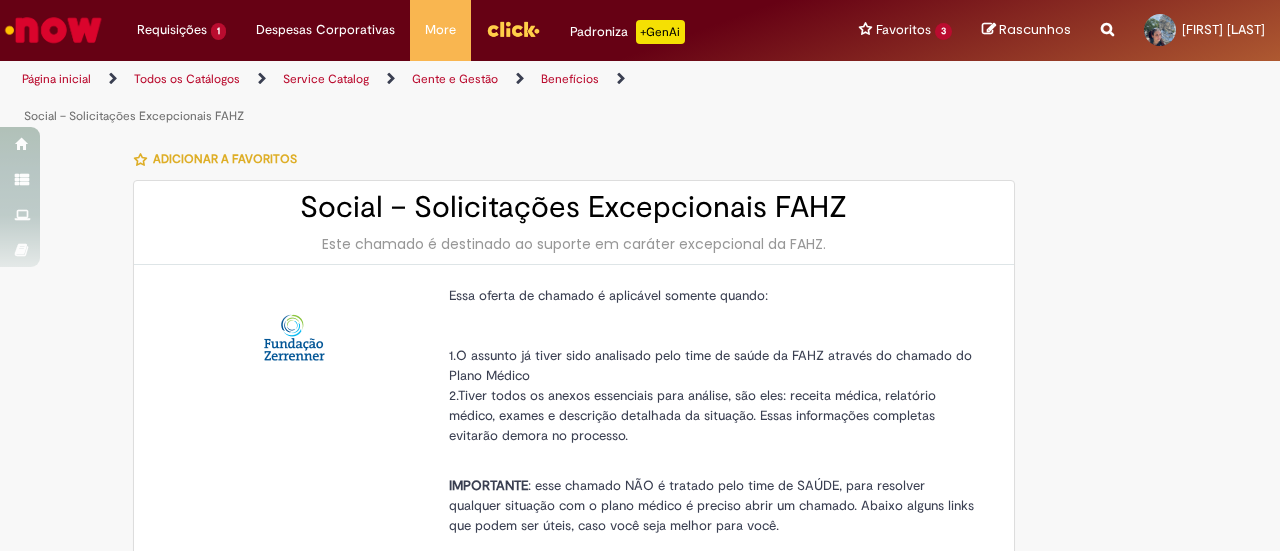 type on "********" 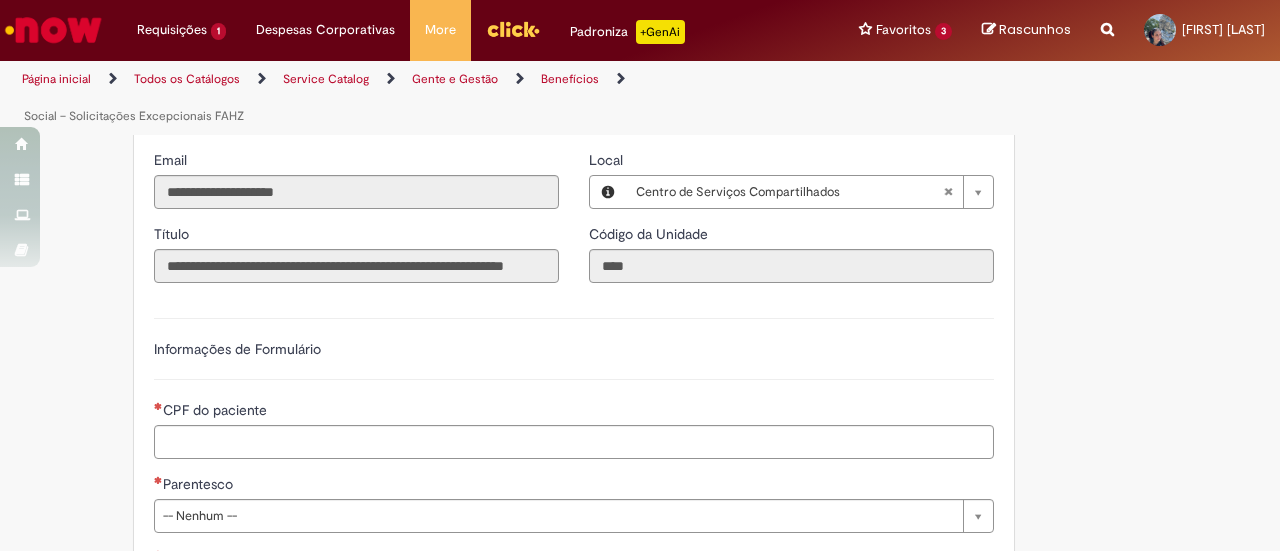 scroll, scrollTop: 900, scrollLeft: 0, axis: vertical 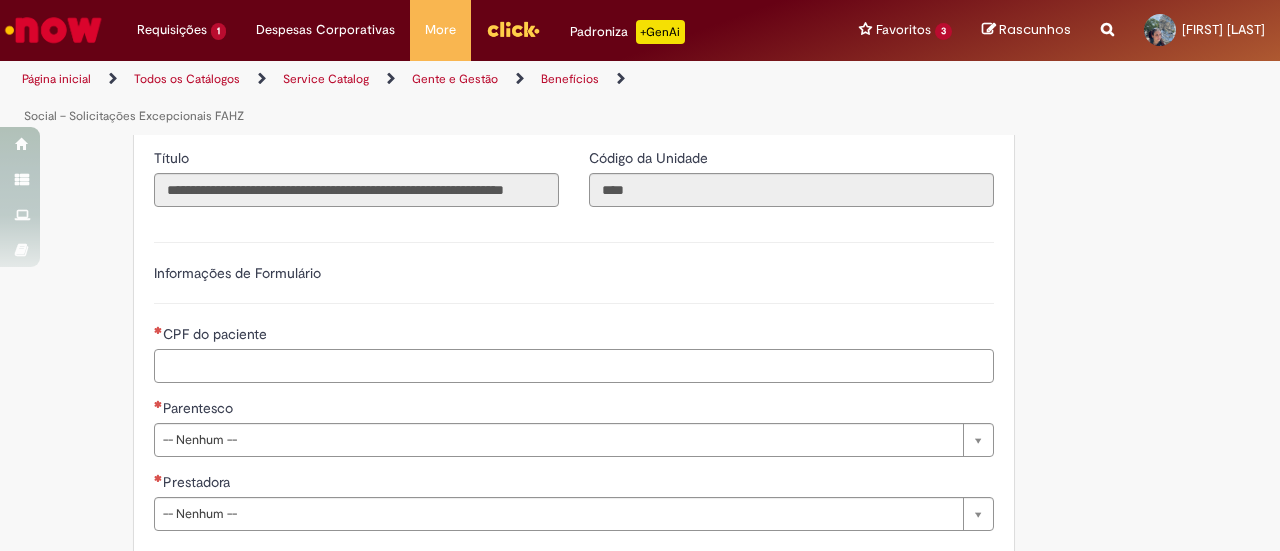 click on "CPF do paciente" at bounding box center (574, 366) 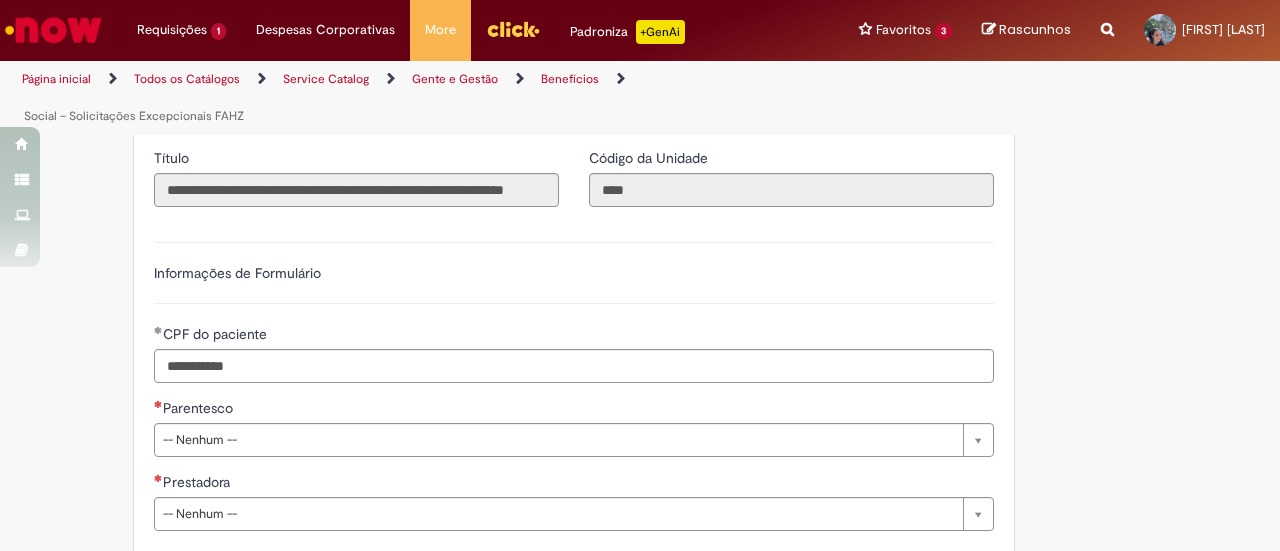 type on "**********" 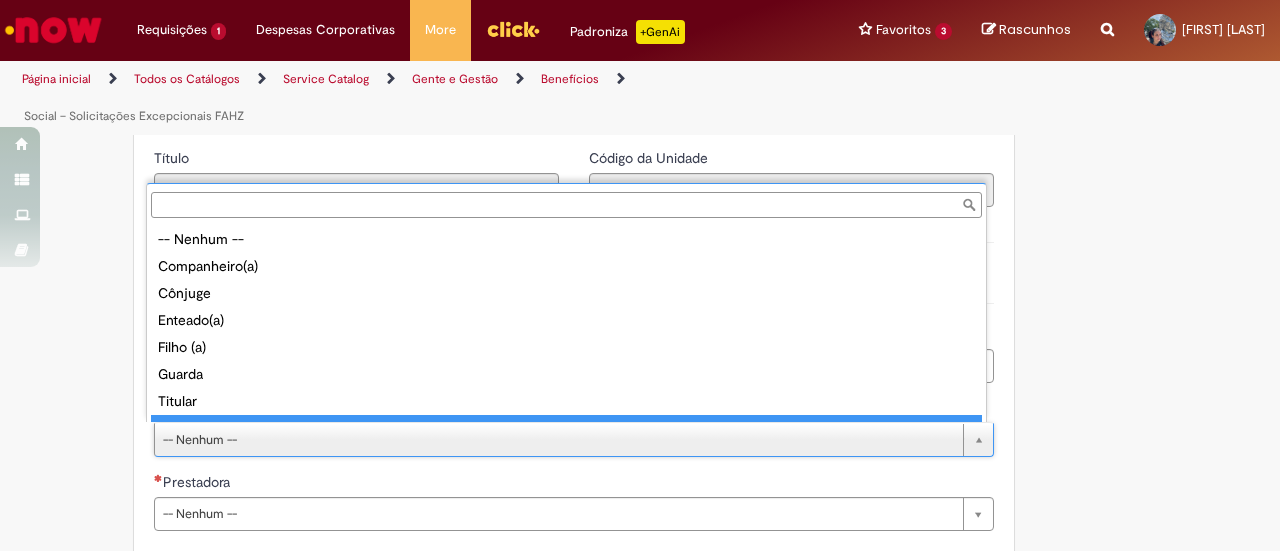 scroll, scrollTop: 16, scrollLeft: 0, axis: vertical 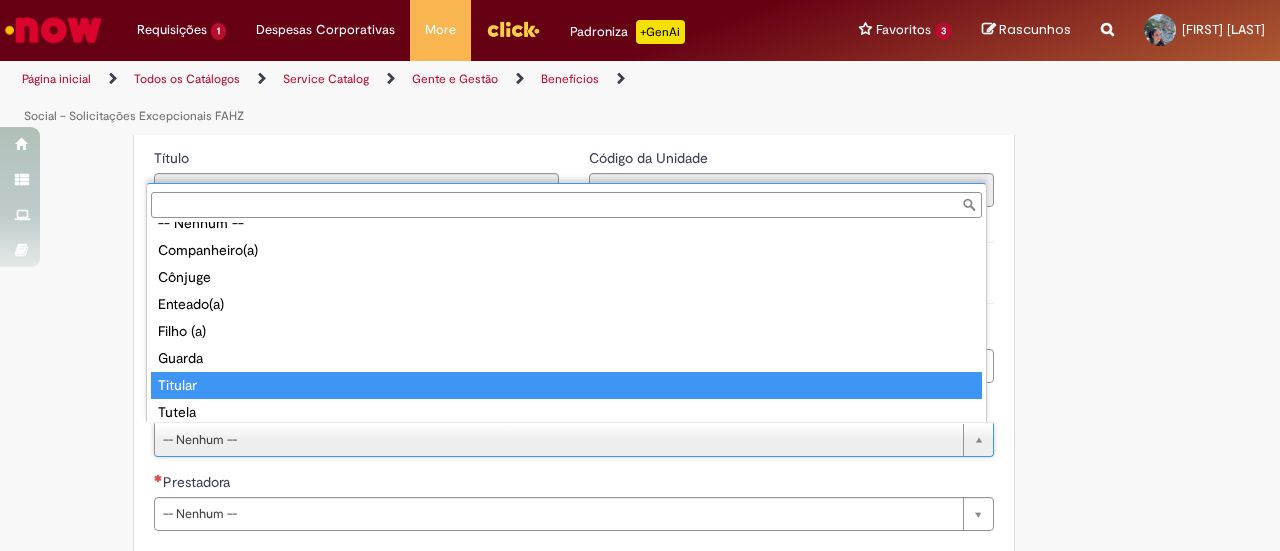 type on "*******" 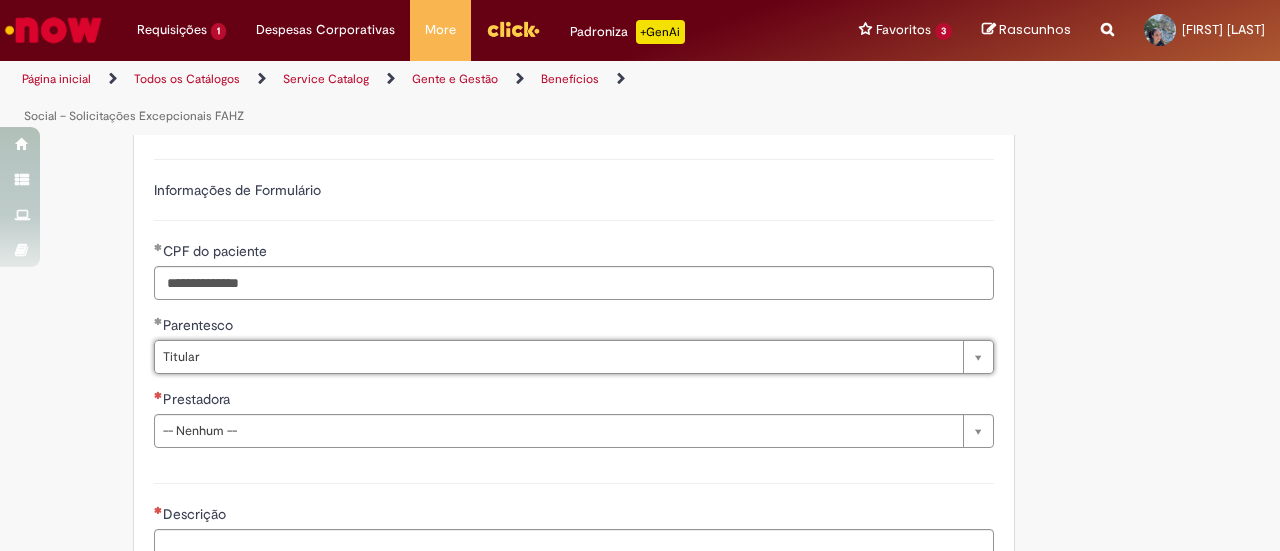 scroll, scrollTop: 1100, scrollLeft: 0, axis: vertical 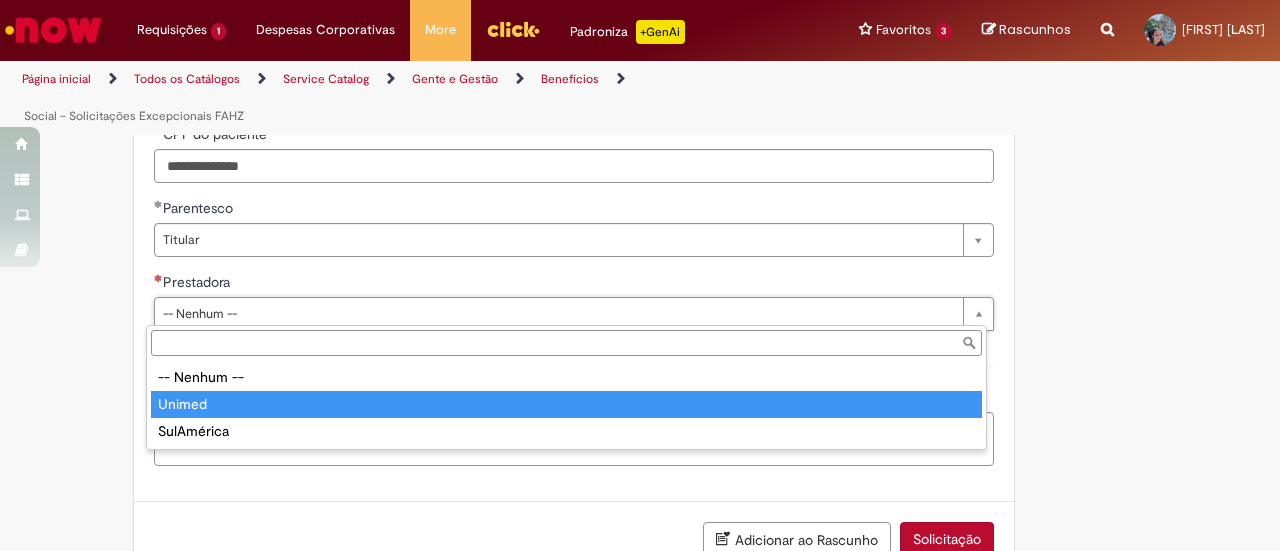 type on "******" 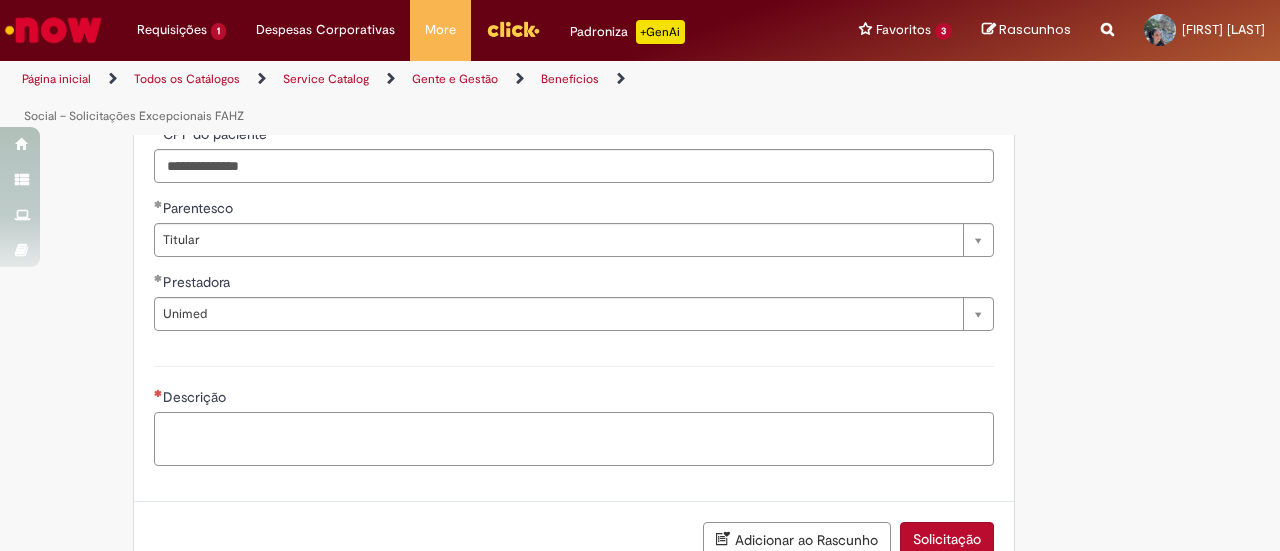 click on "Descrição" at bounding box center (574, 438) 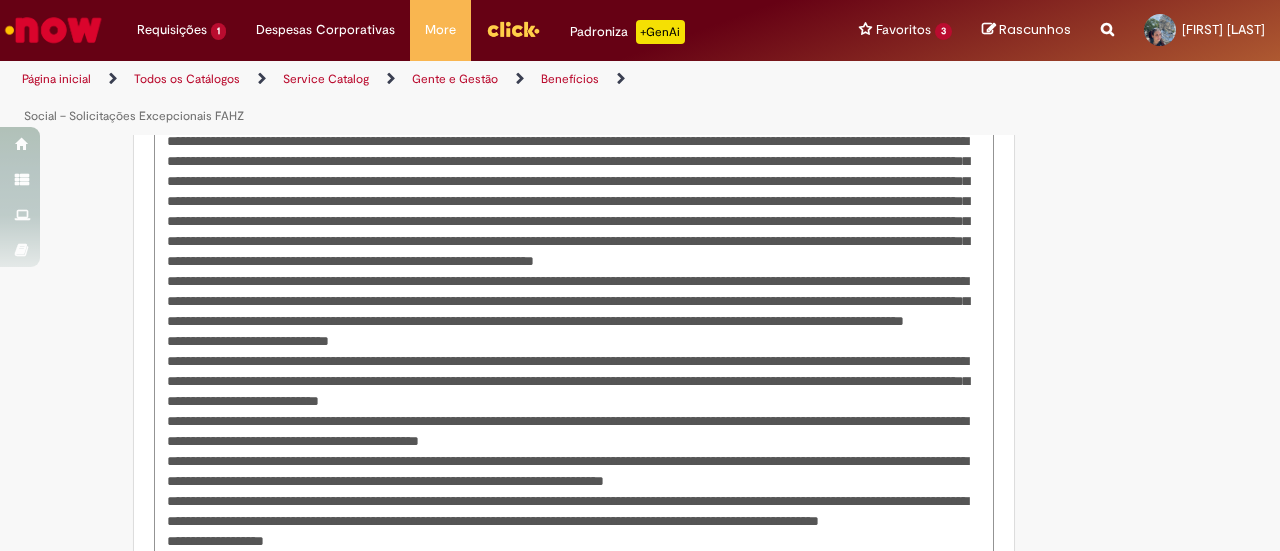 scroll, scrollTop: 2030, scrollLeft: 0, axis: vertical 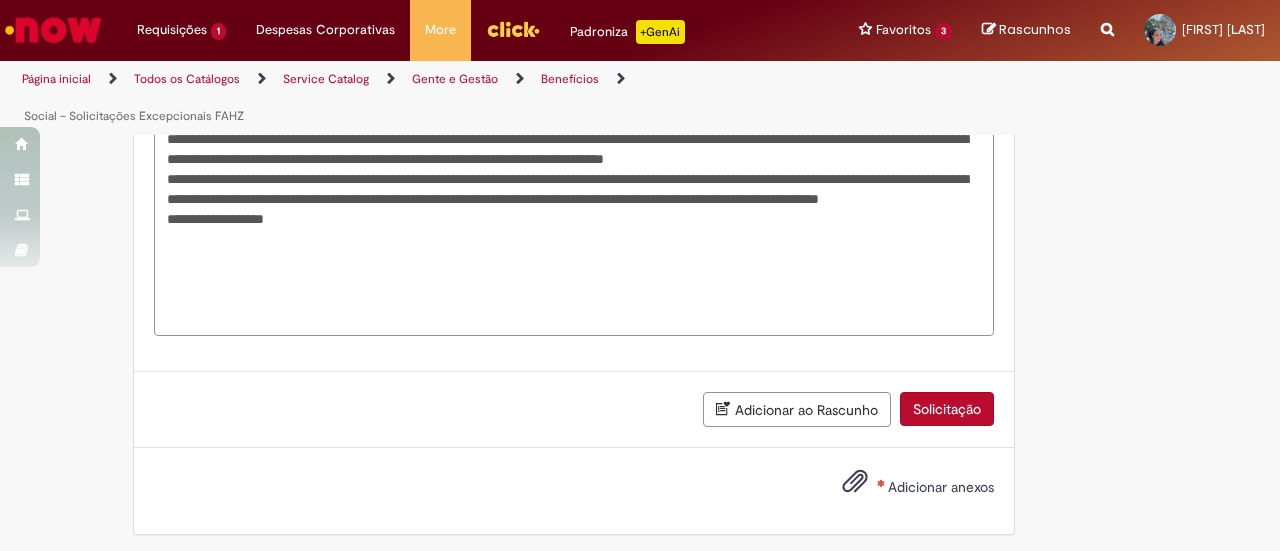 type on "**********" 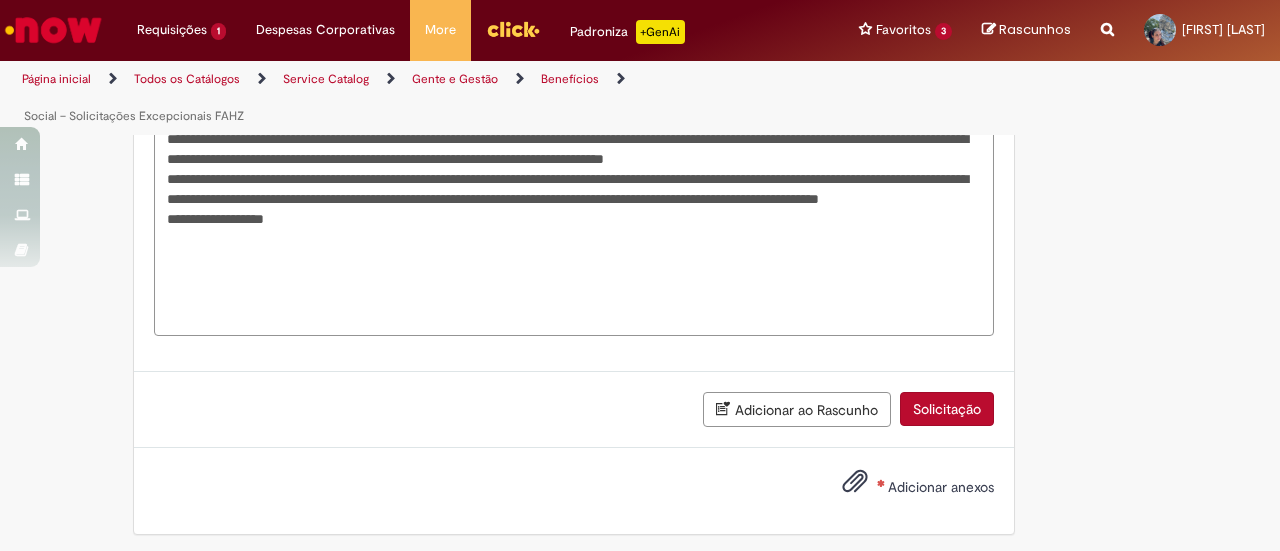 click on "Adicionar anexos" at bounding box center [941, 487] 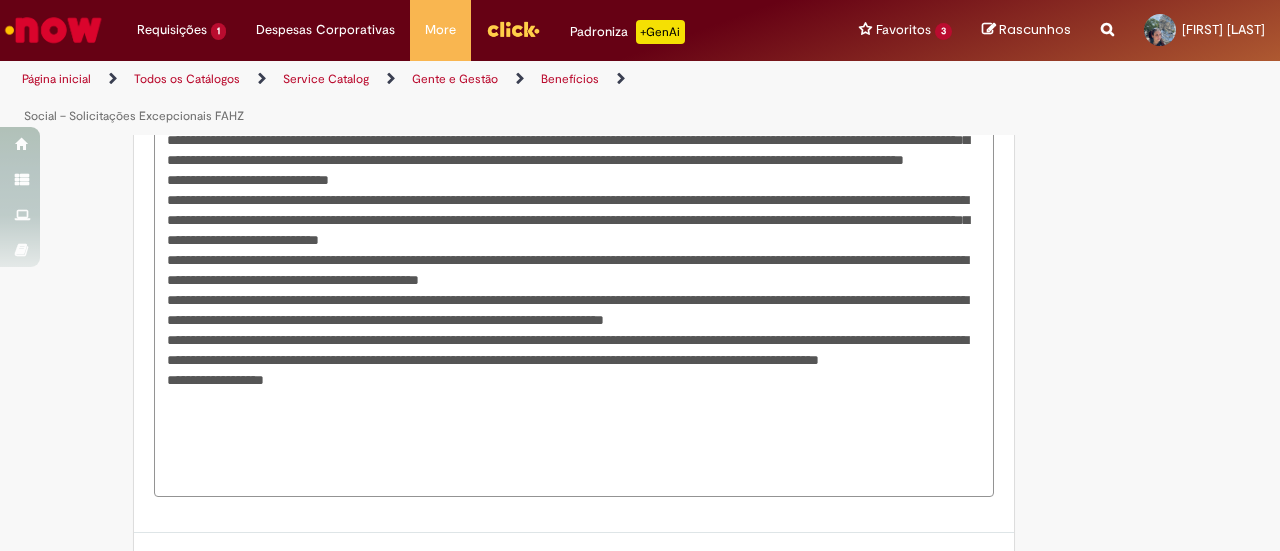 scroll, scrollTop: 2169, scrollLeft: 0, axis: vertical 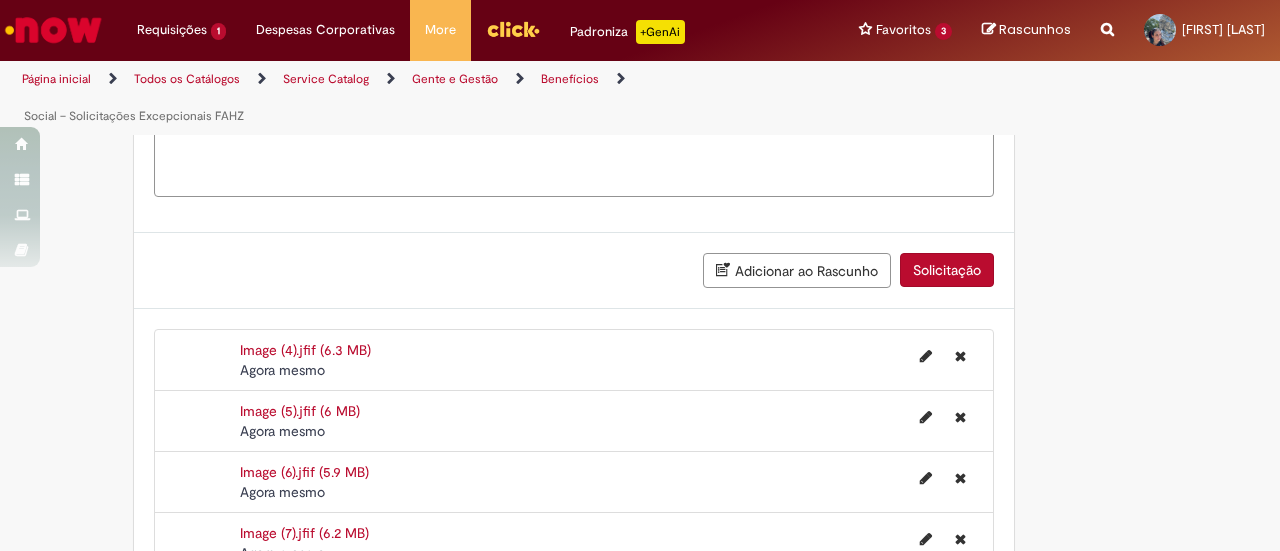click on "Solicitação" at bounding box center [947, 270] 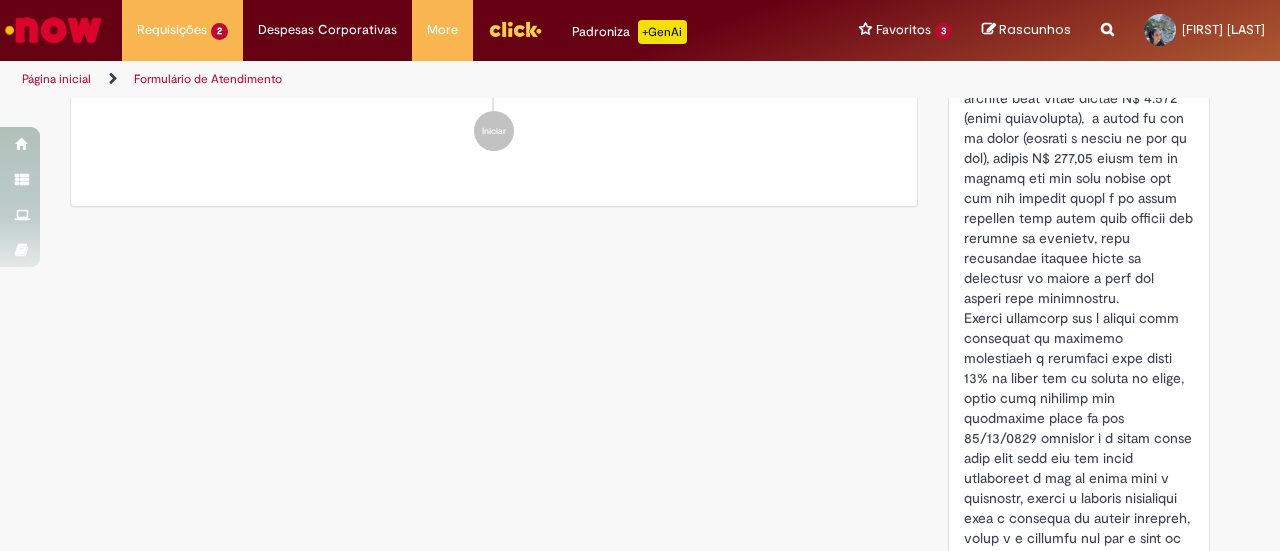 scroll, scrollTop: 0, scrollLeft: 0, axis: both 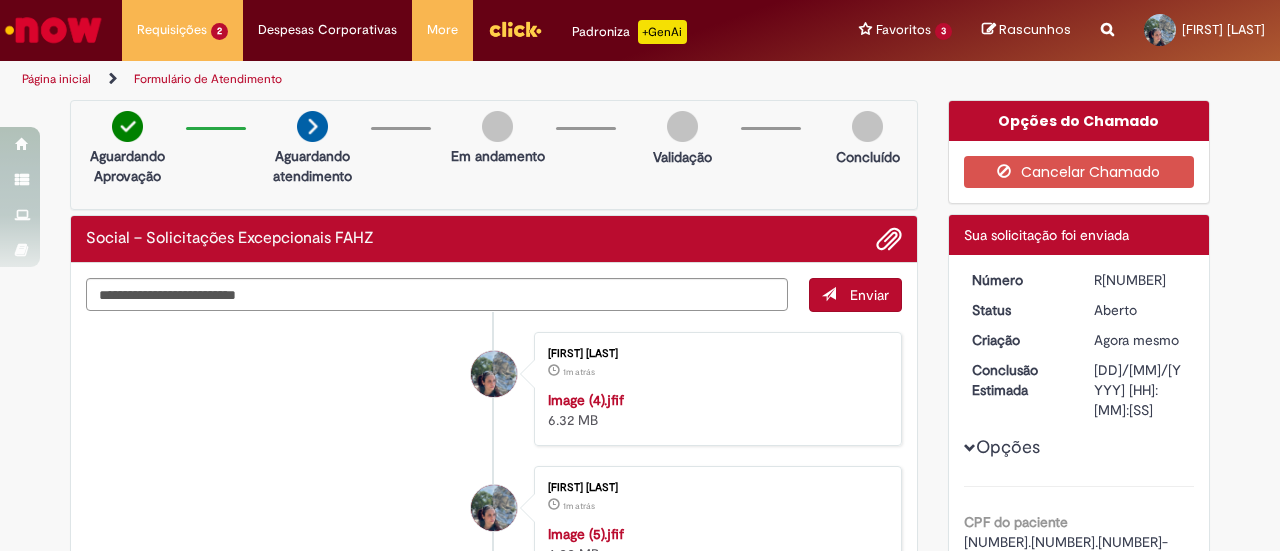 click on "R[NUMBER]" at bounding box center (1140, 280) 